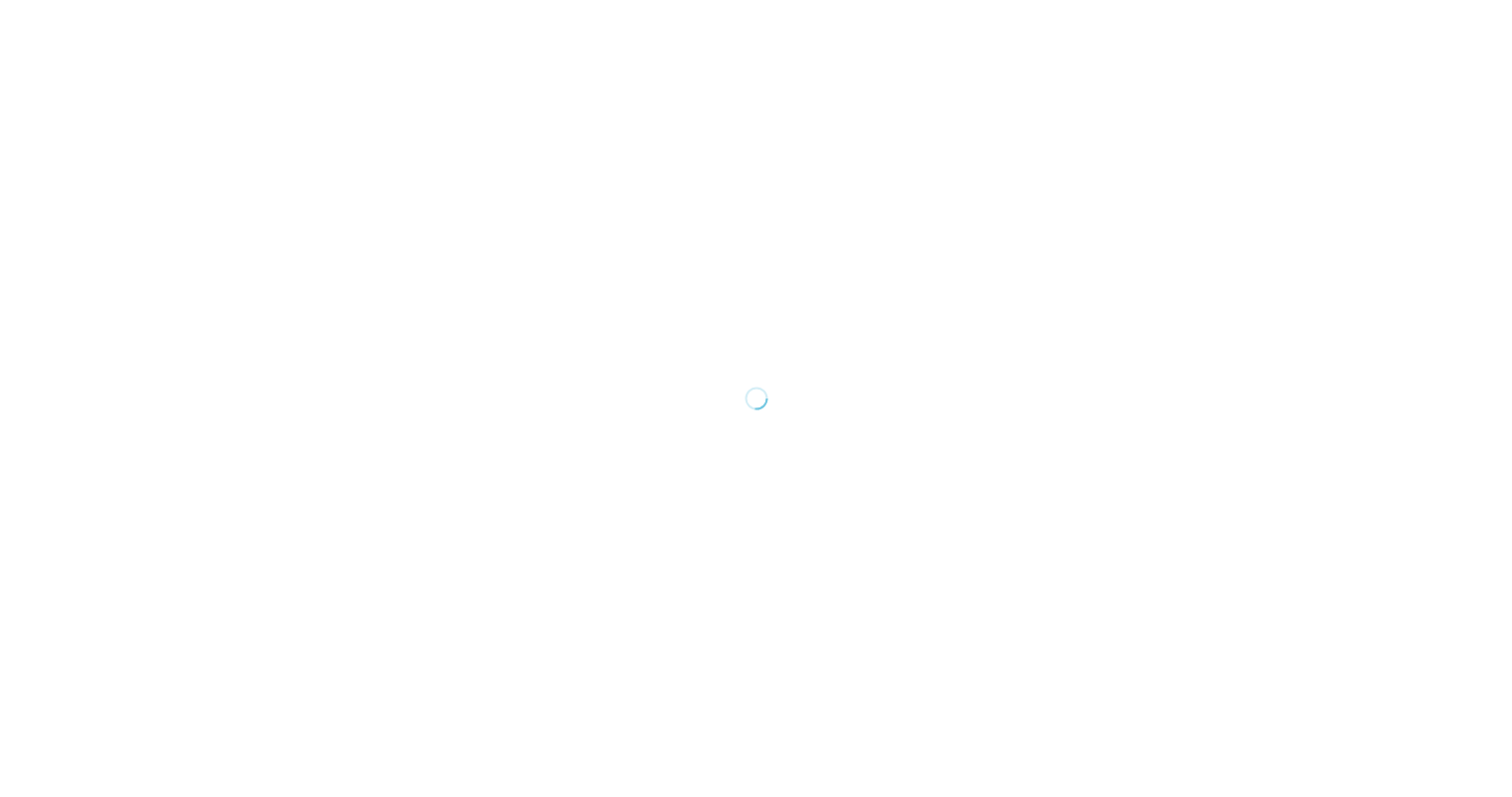 scroll, scrollTop: 0, scrollLeft: 0, axis: both 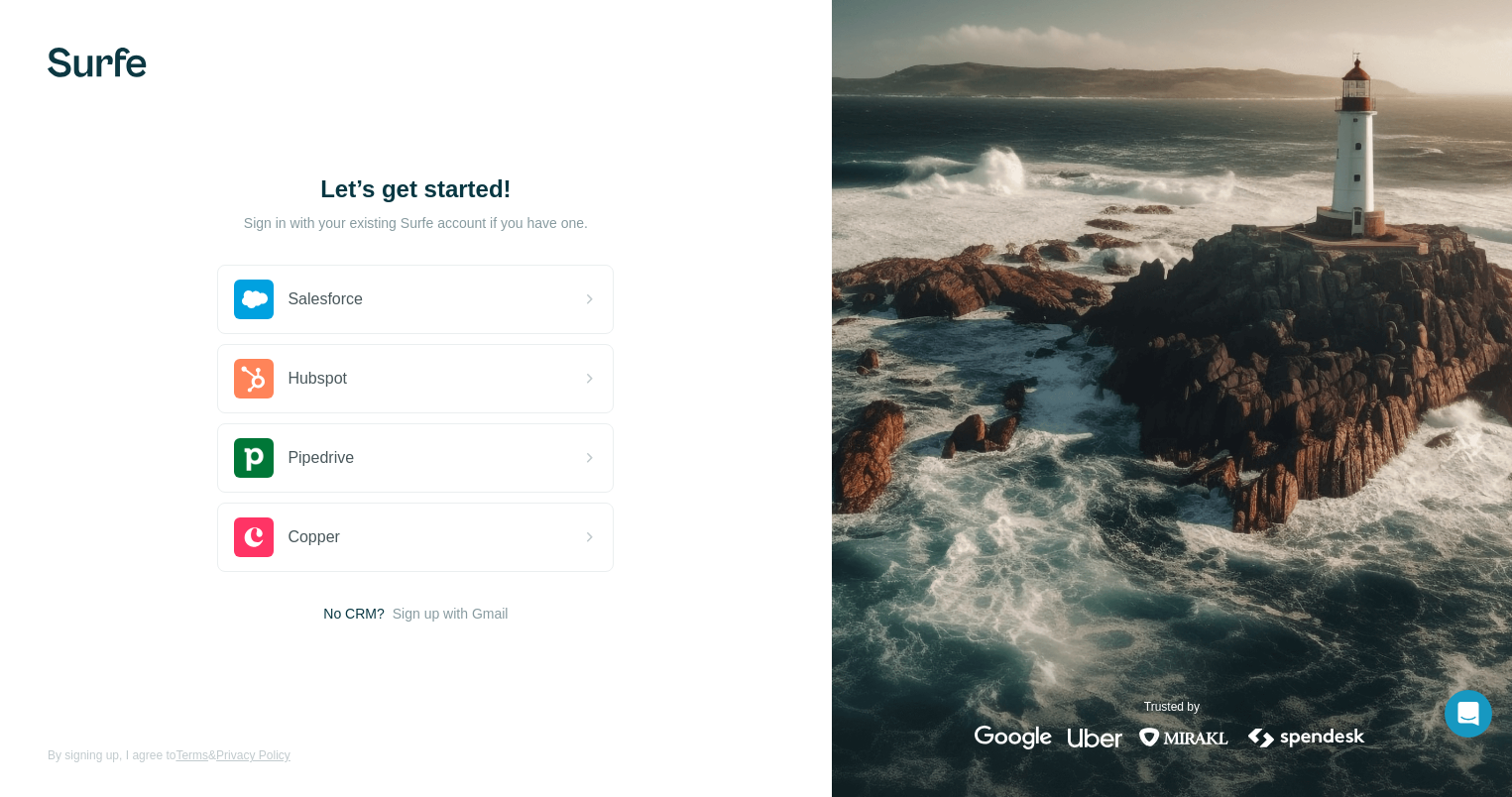 click on "Sign in with your existing Surfe account if you have one." at bounding box center [415, 223] 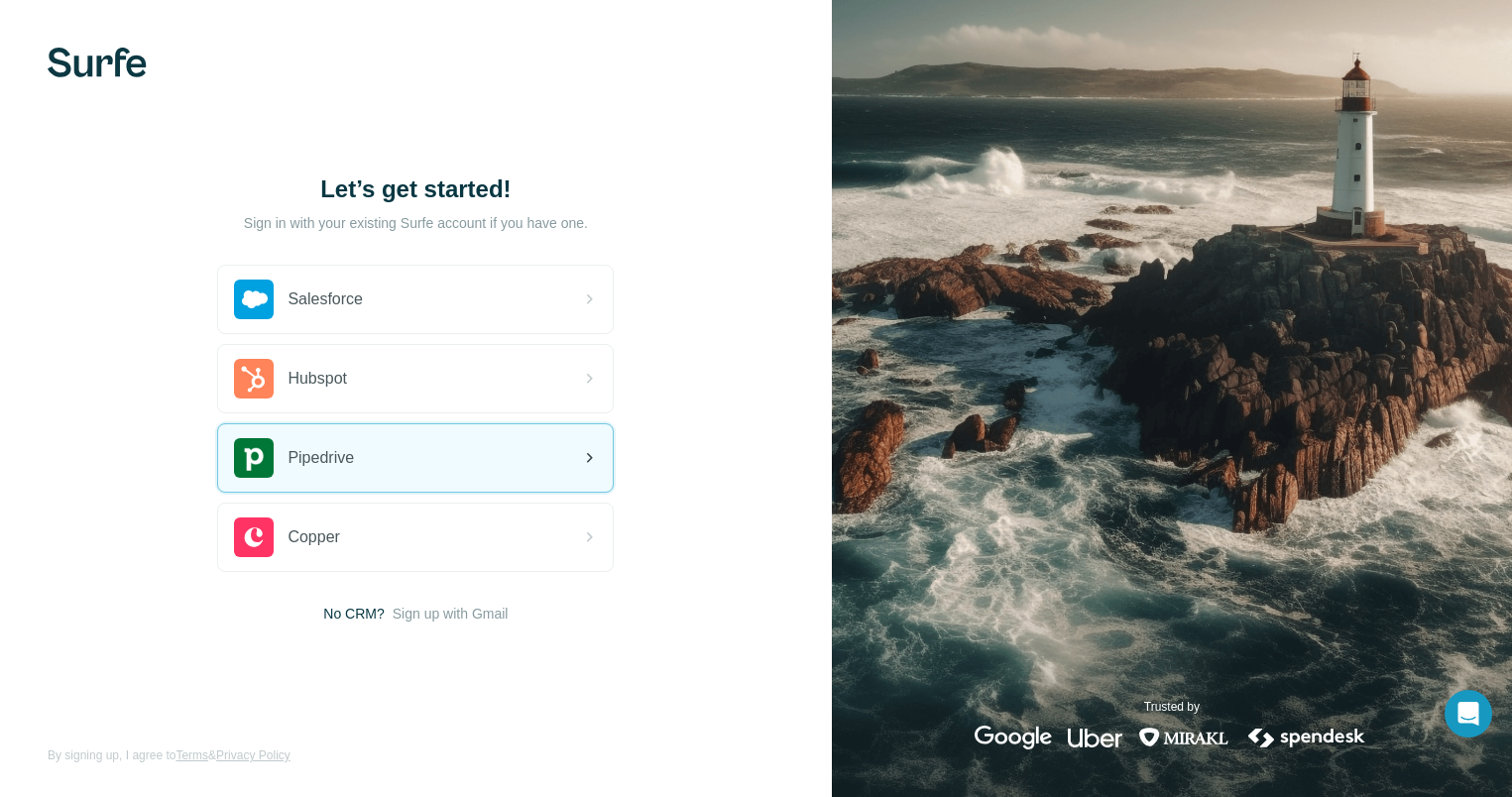 click 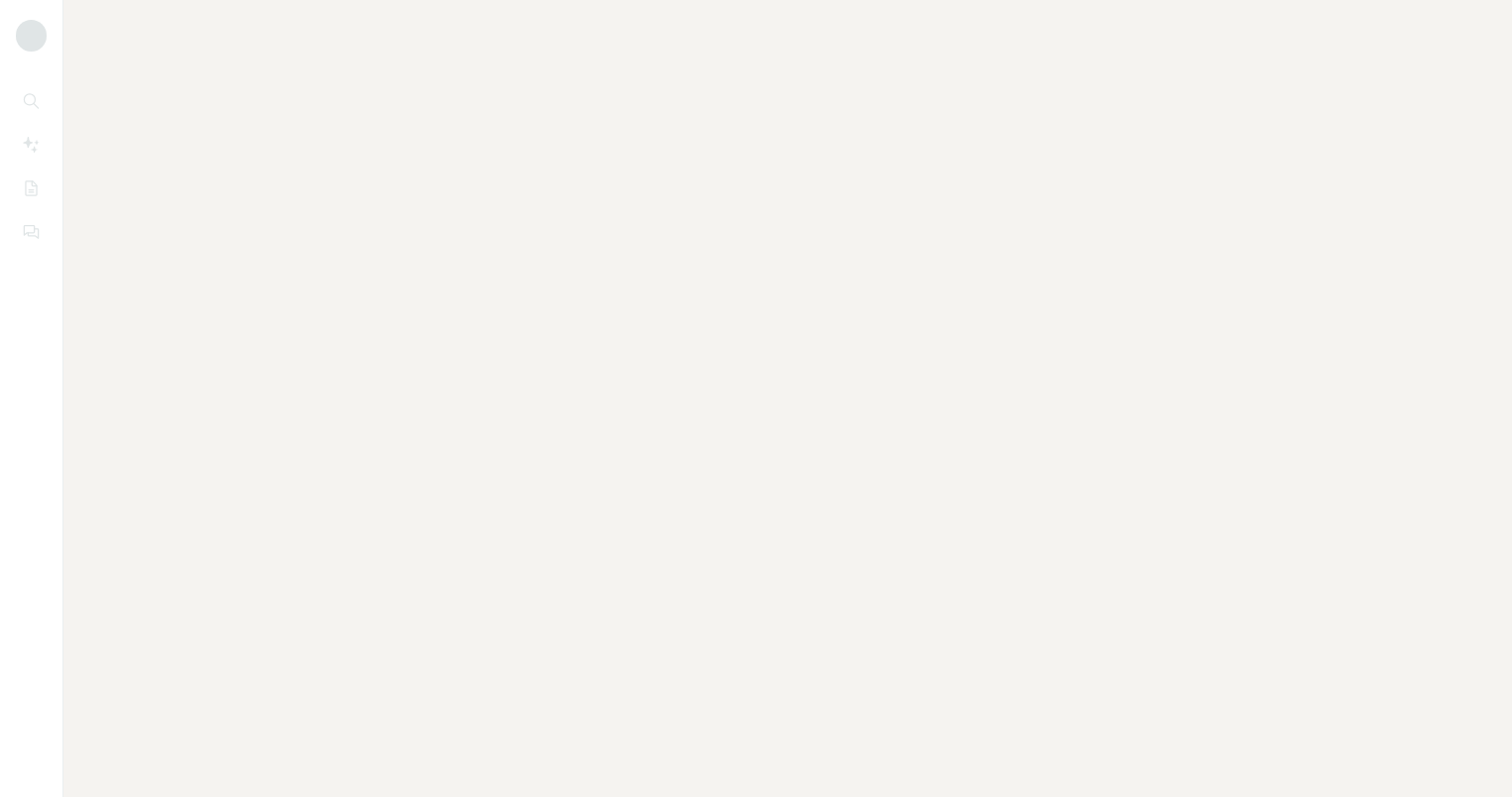 scroll, scrollTop: 0, scrollLeft: 0, axis: both 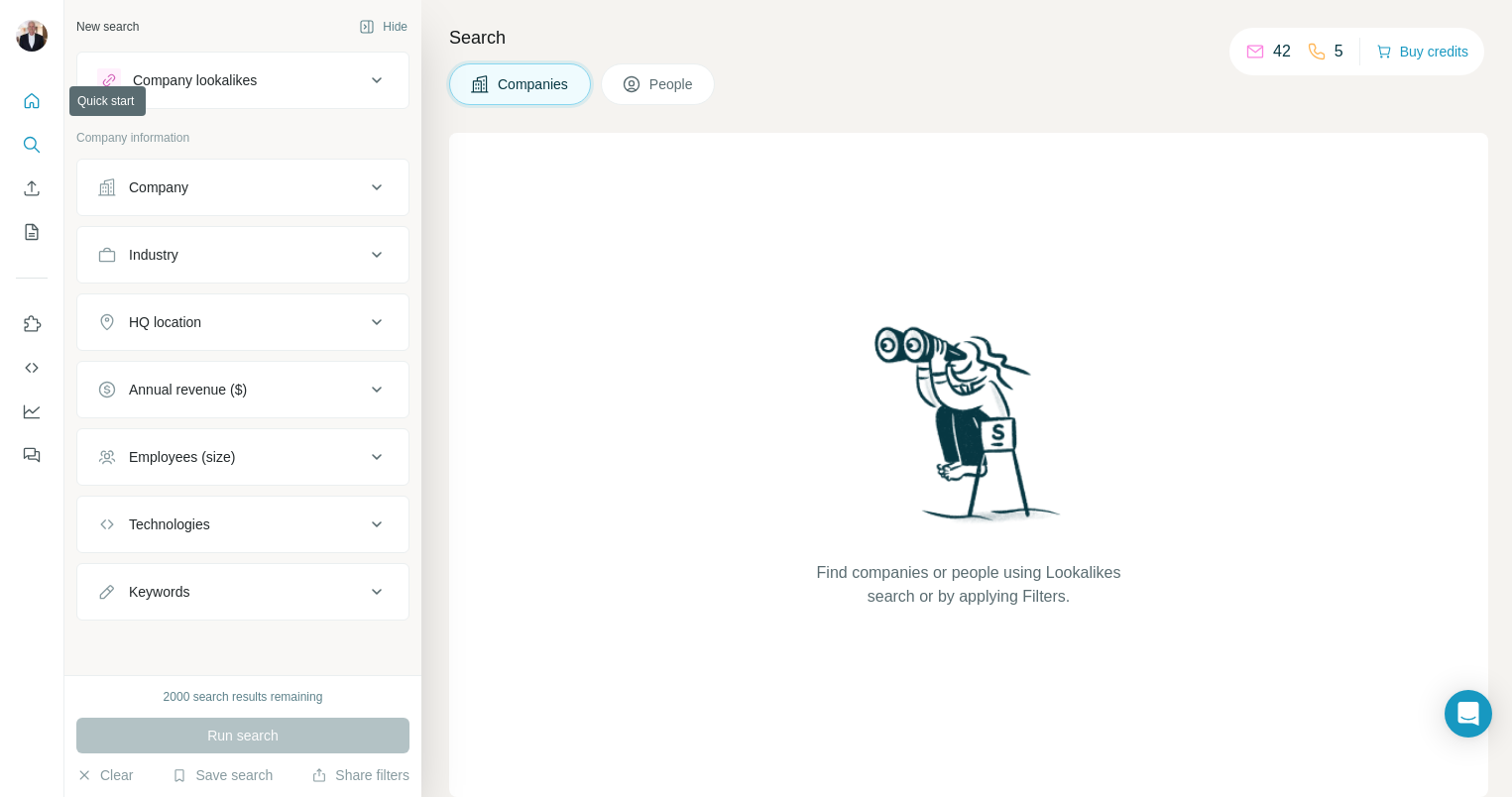 click 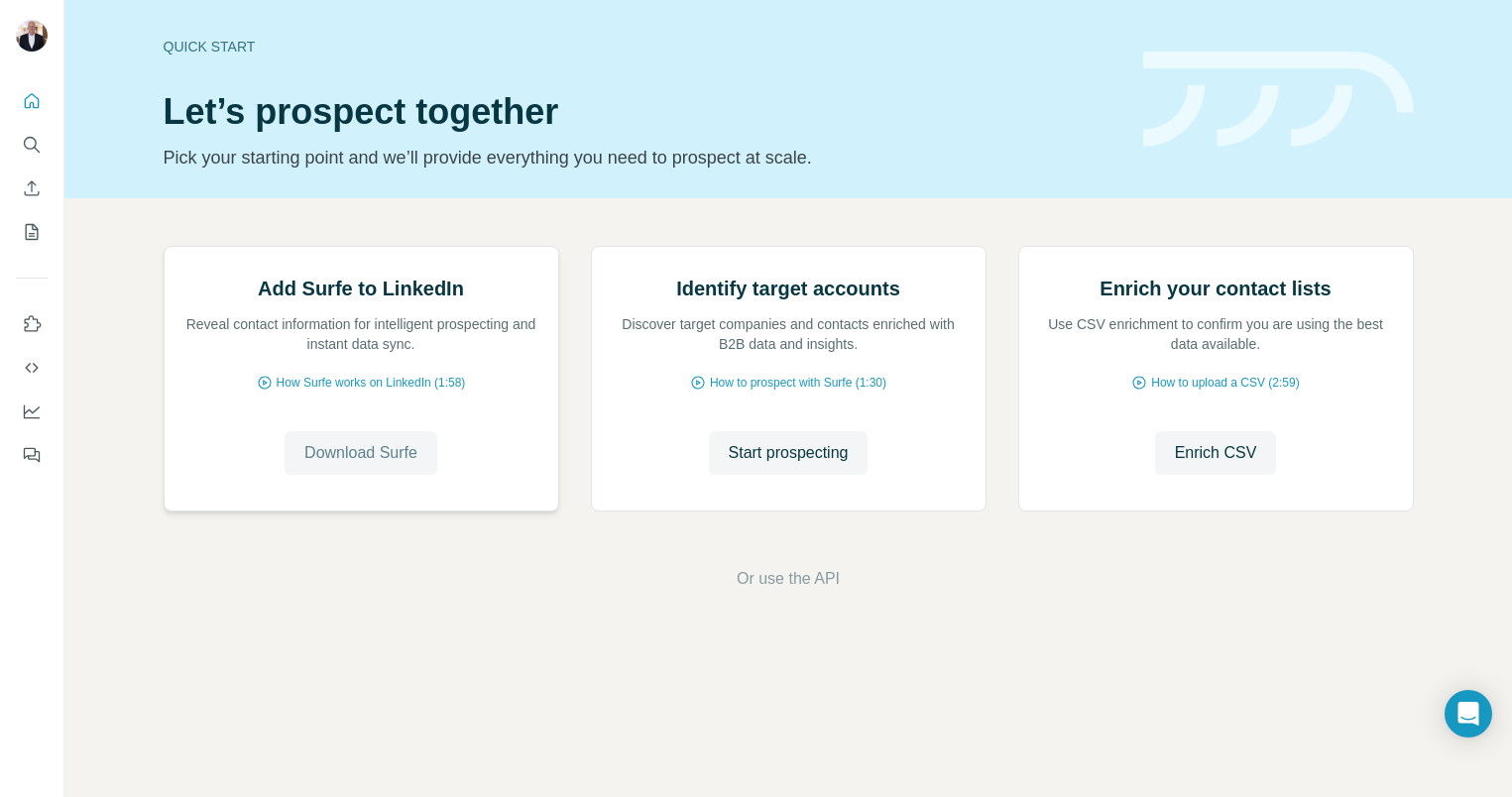 click on "Download Surfe" at bounding box center [361, 453] 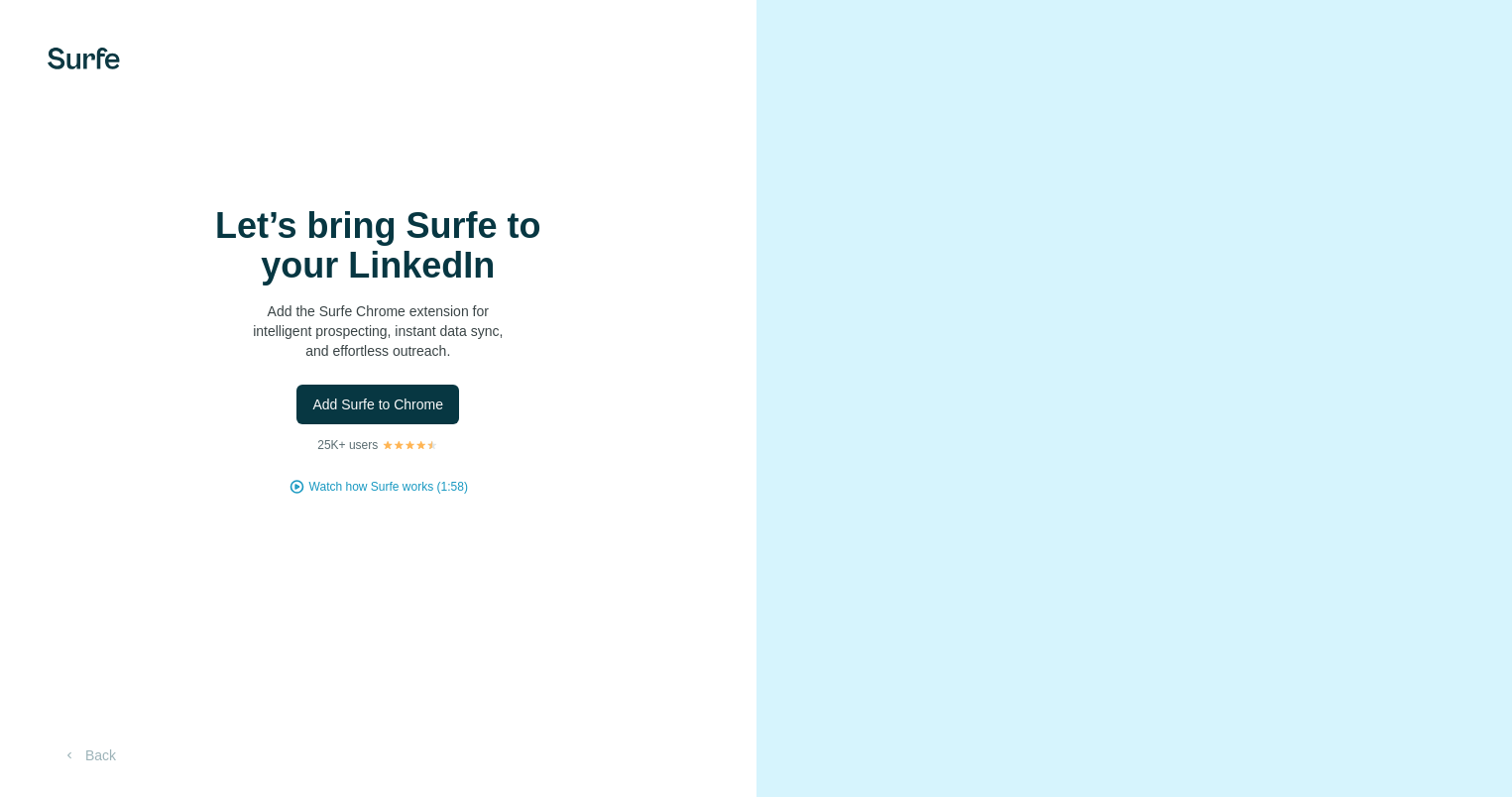 scroll, scrollTop: 0, scrollLeft: 0, axis: both 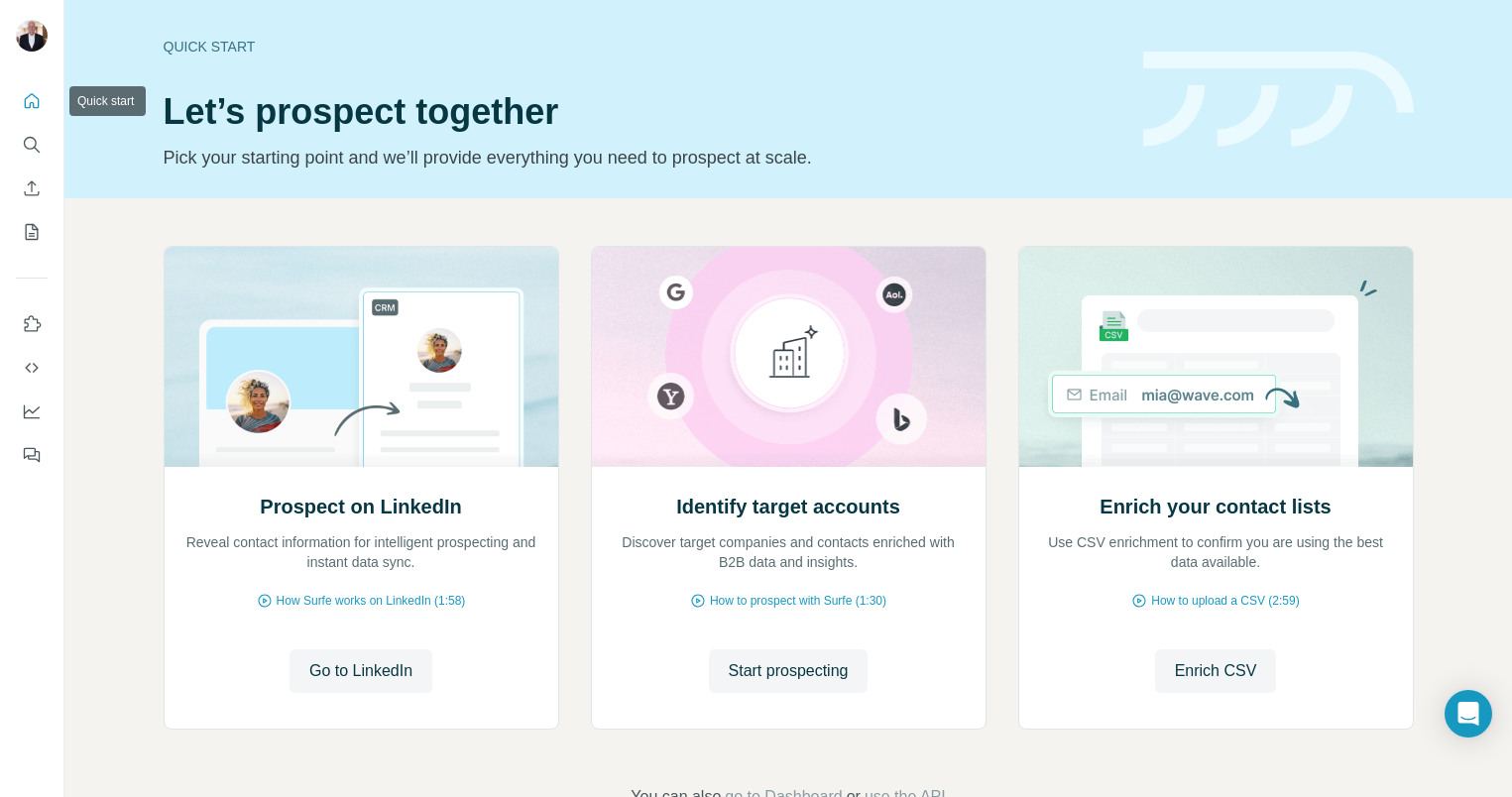 click 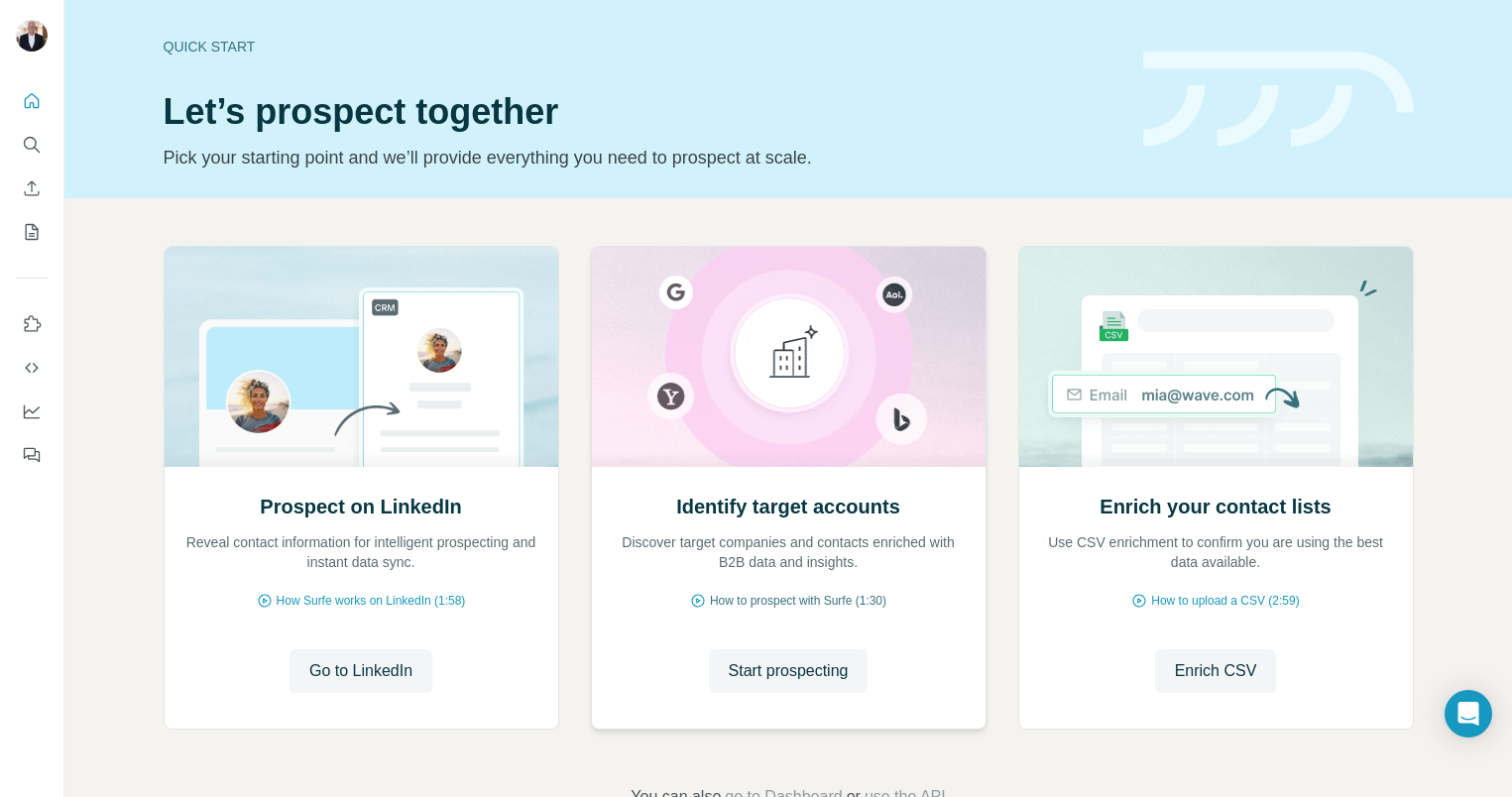 scroll, scrollTop: 59, scrollLeft: 0, axis: vertical 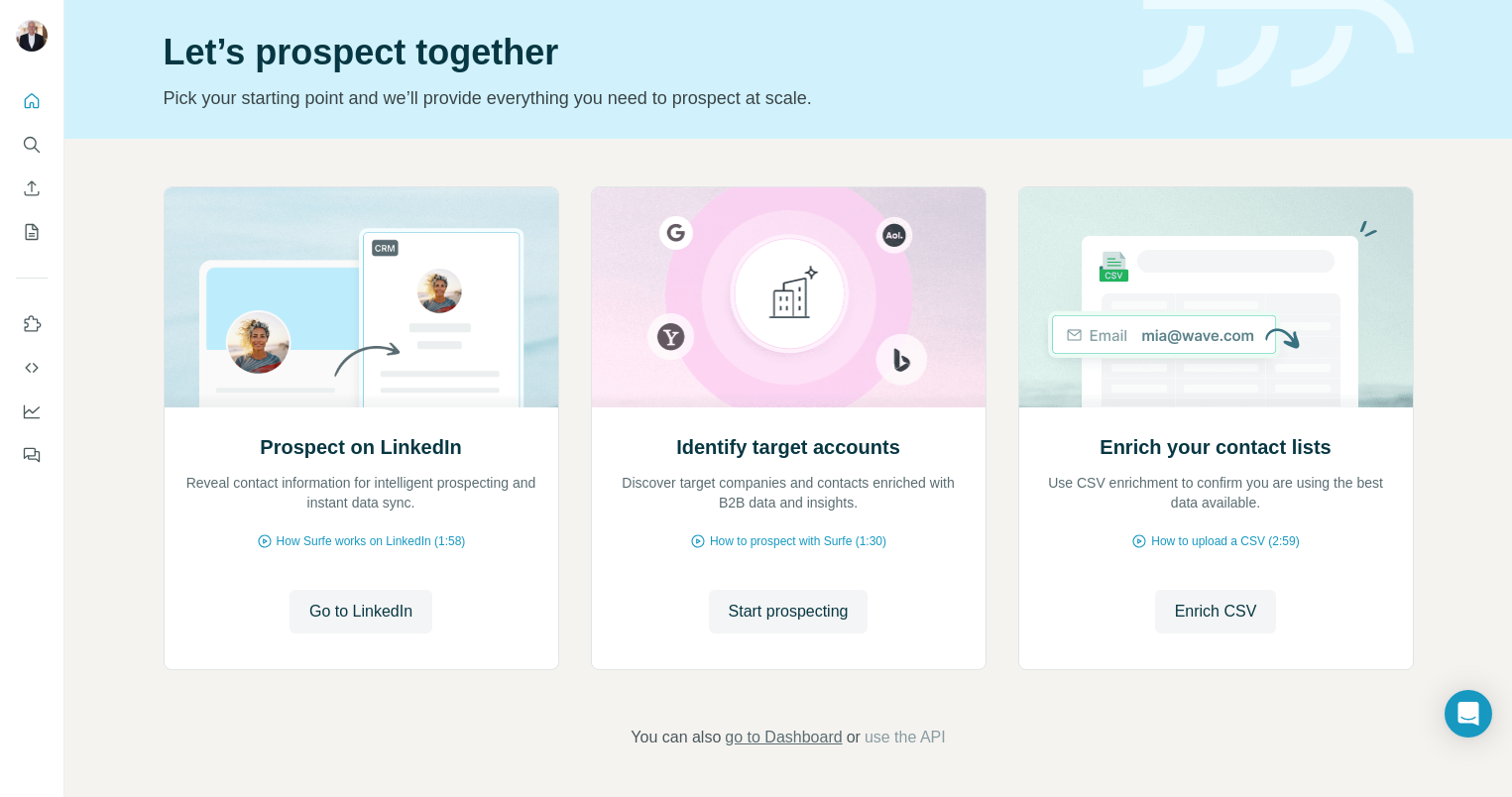 click on "go to Dashboard" at bounding box center (783, 738) 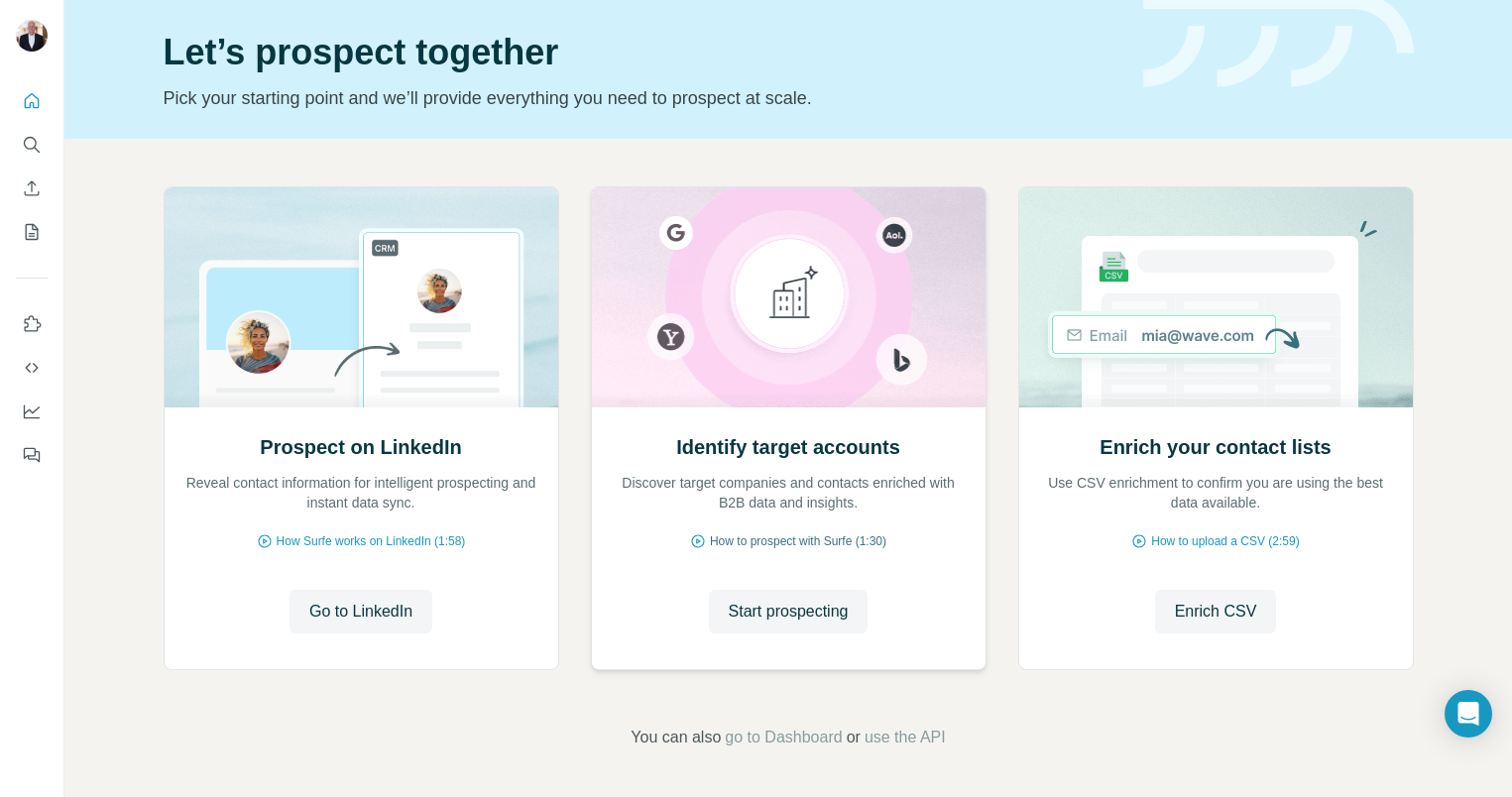 click on "How to prospect with Surfe (1:30)" at bounding box center [798, 541] 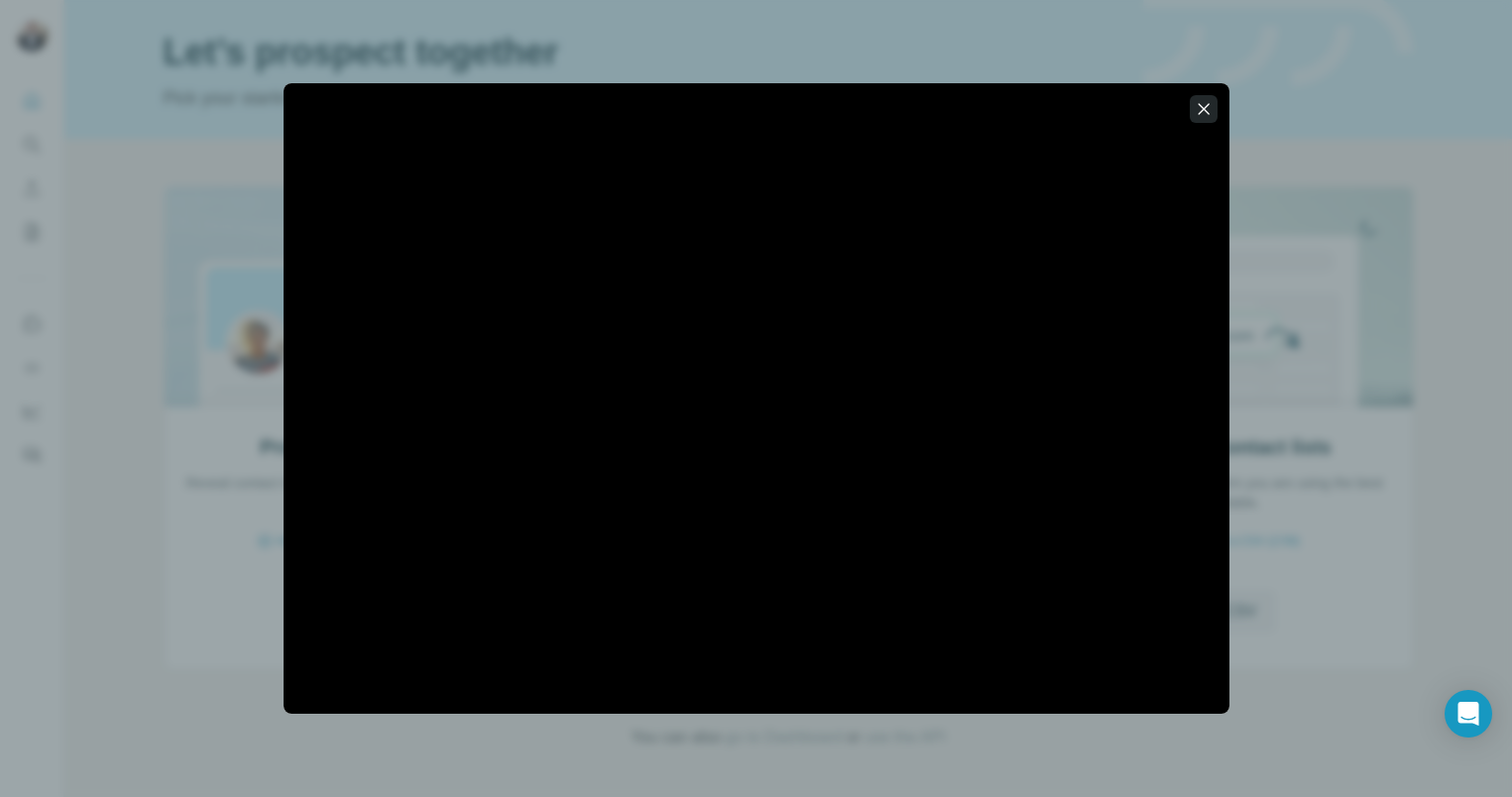 click 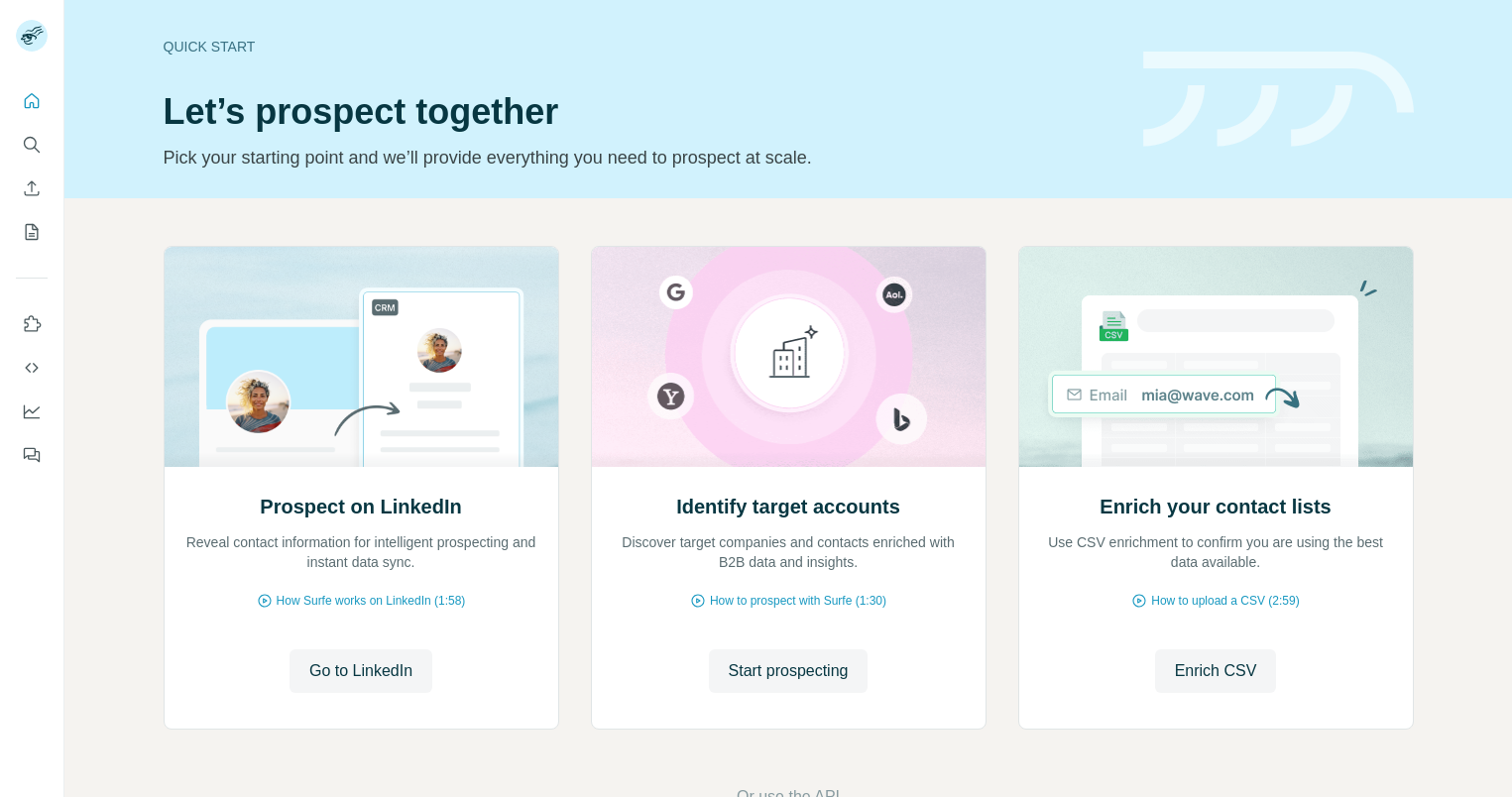 scroll, scrollTop: 0, scrollLeft: 0, axis: both 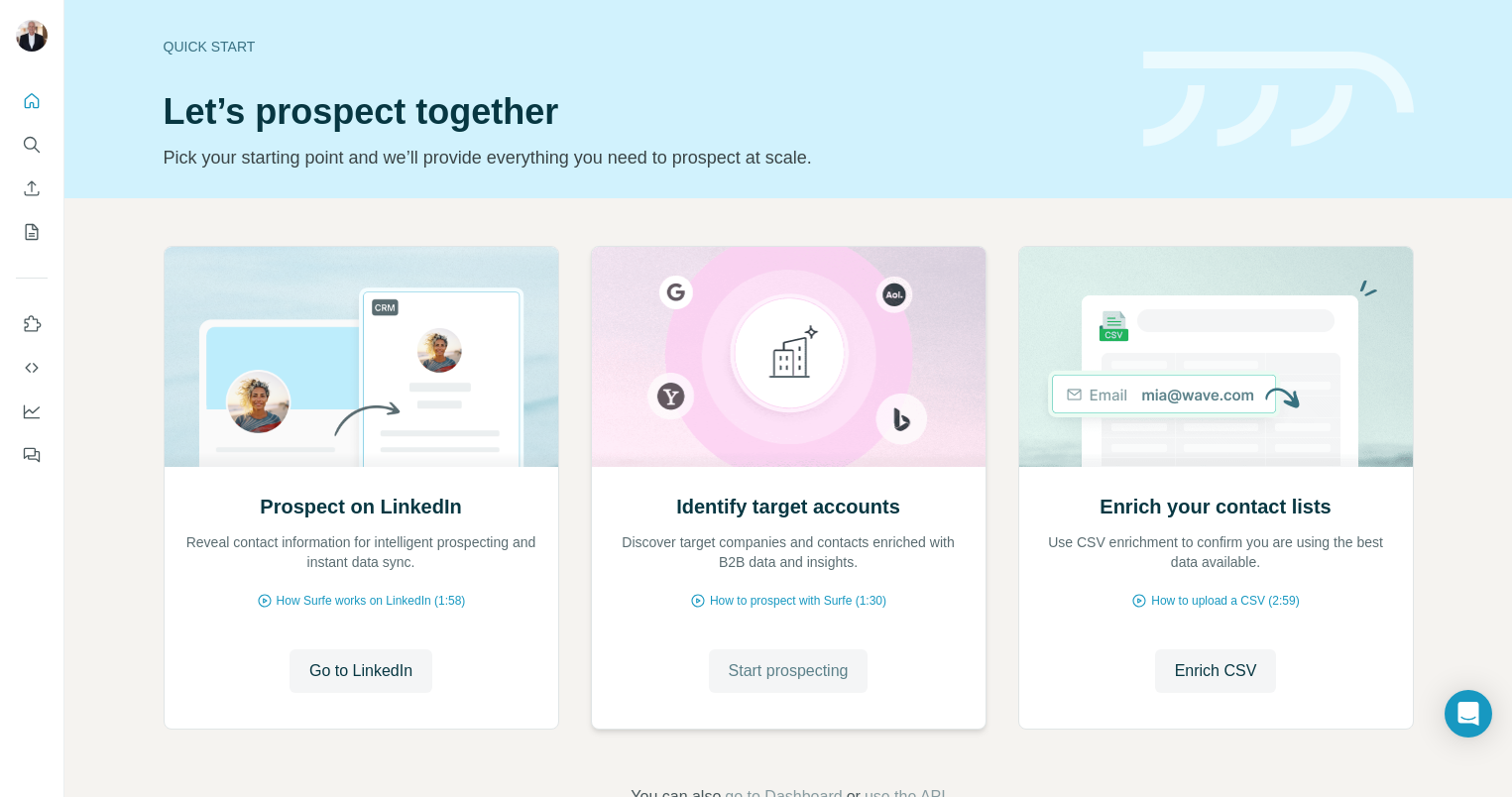 click on "Start prospecting" at bounding box center [788, 671] 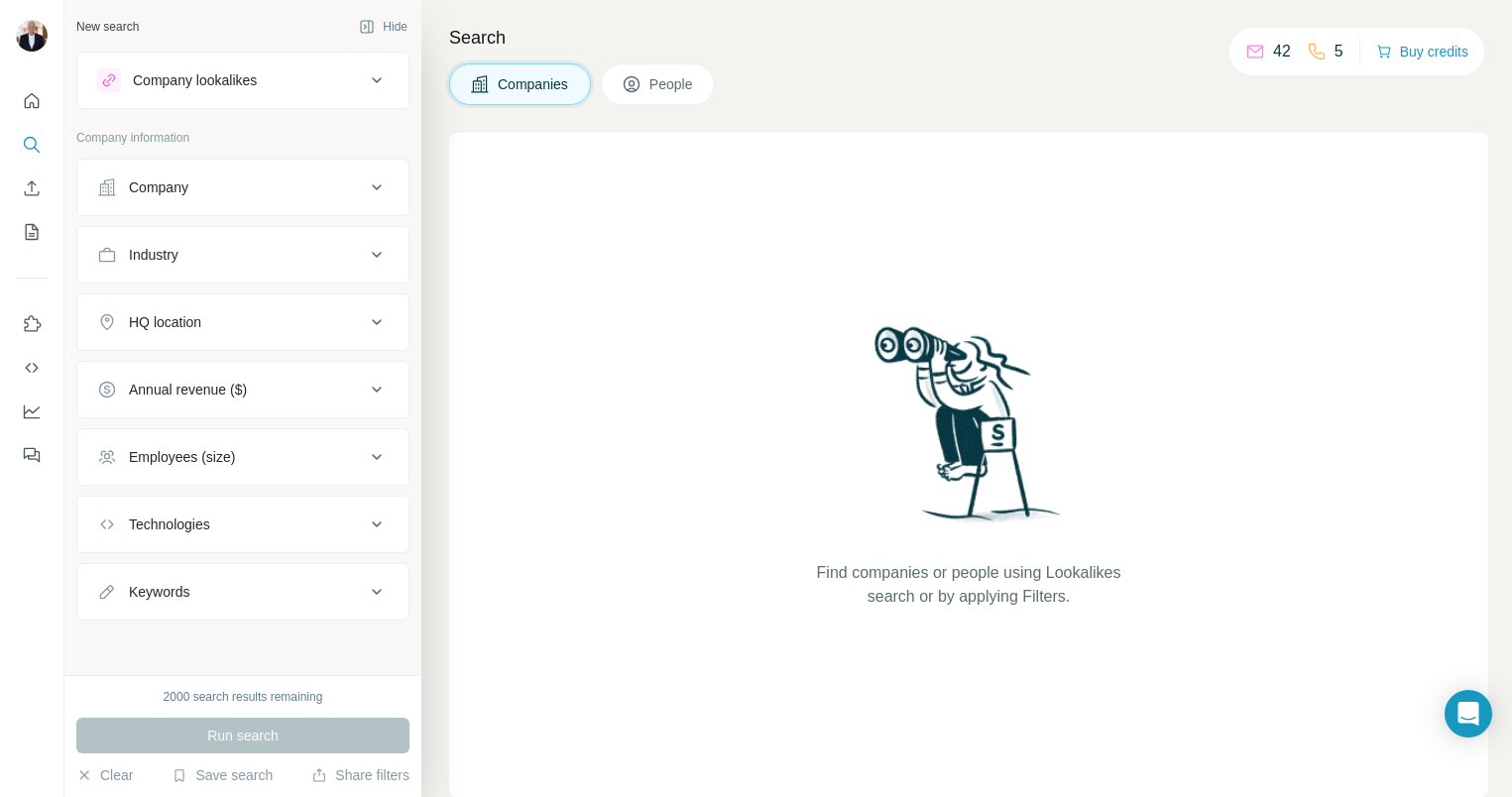 click on "Company" at bounding box center [159, 187] 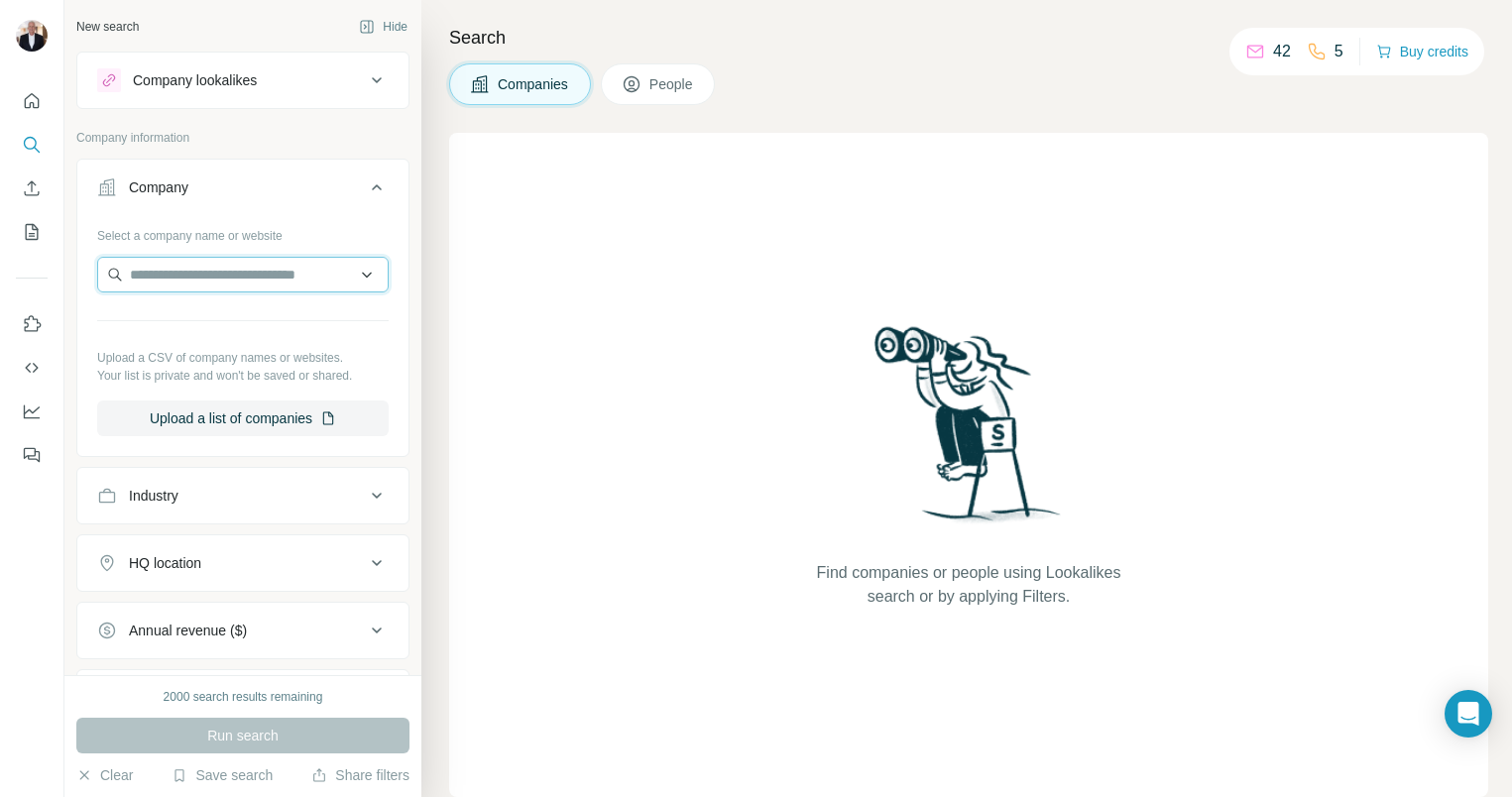 click at bounding box center [243, 275] 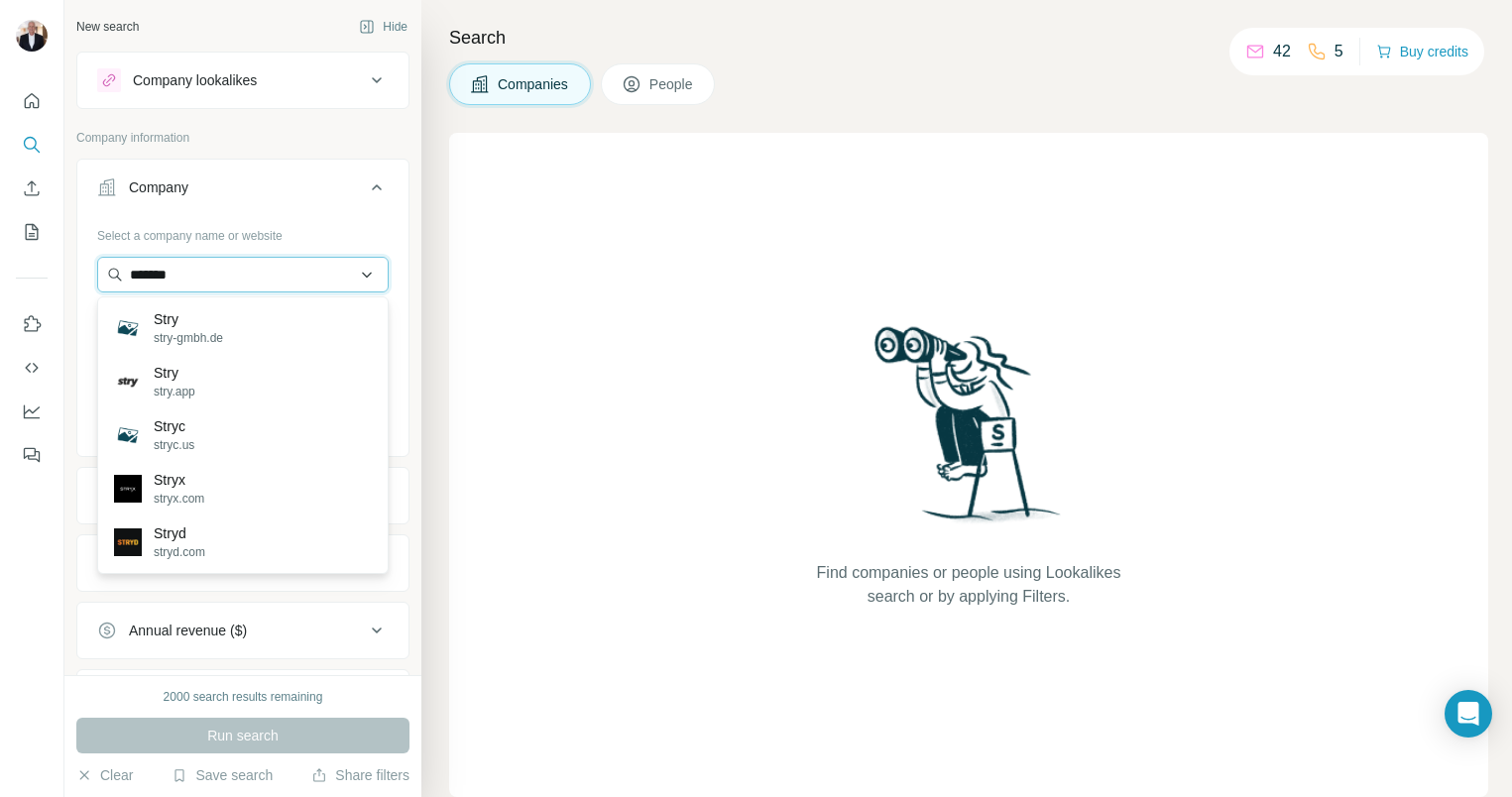 type on "*******" 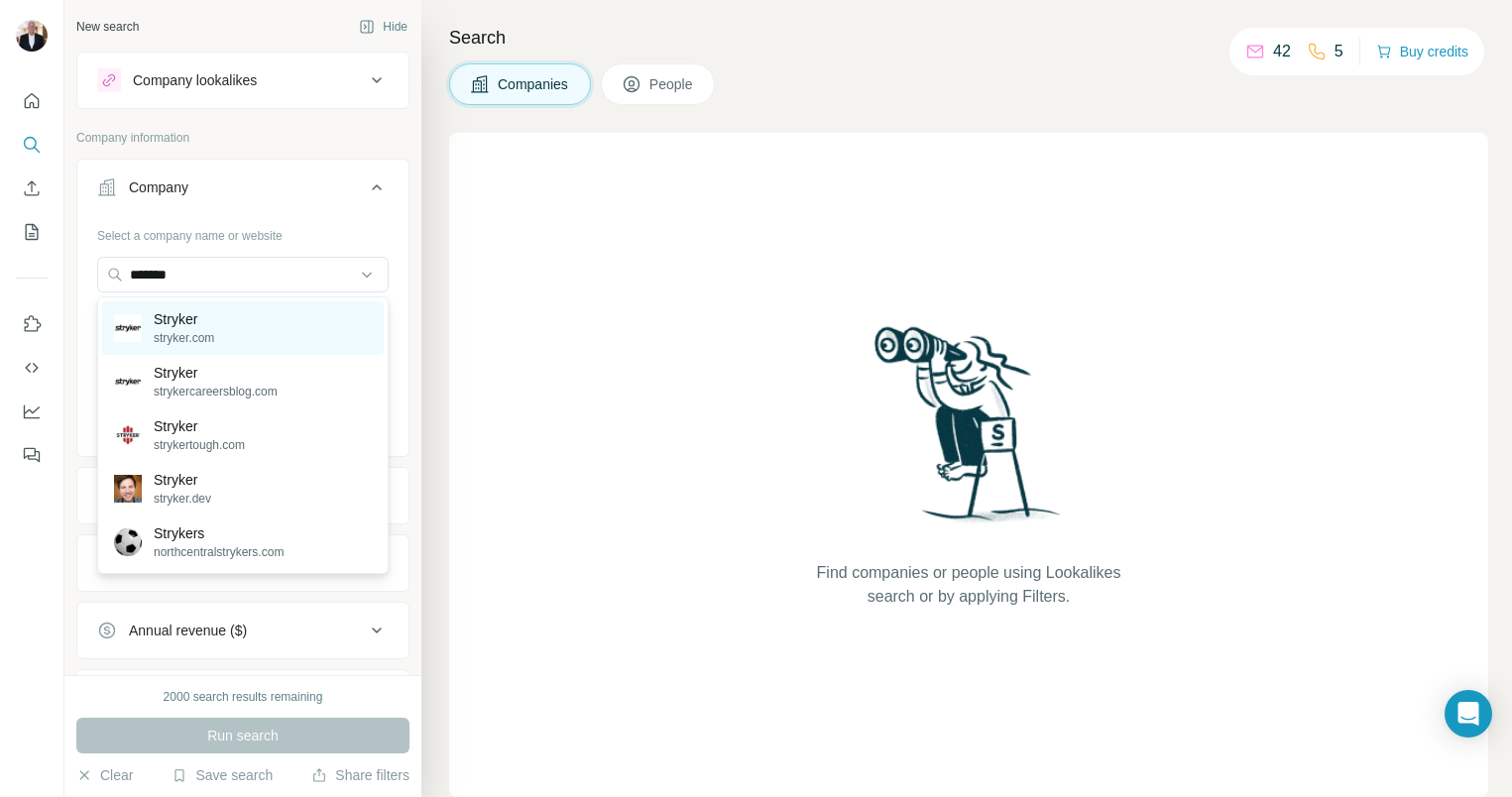 click on "stryker.com" at bounding box center [183, 338] 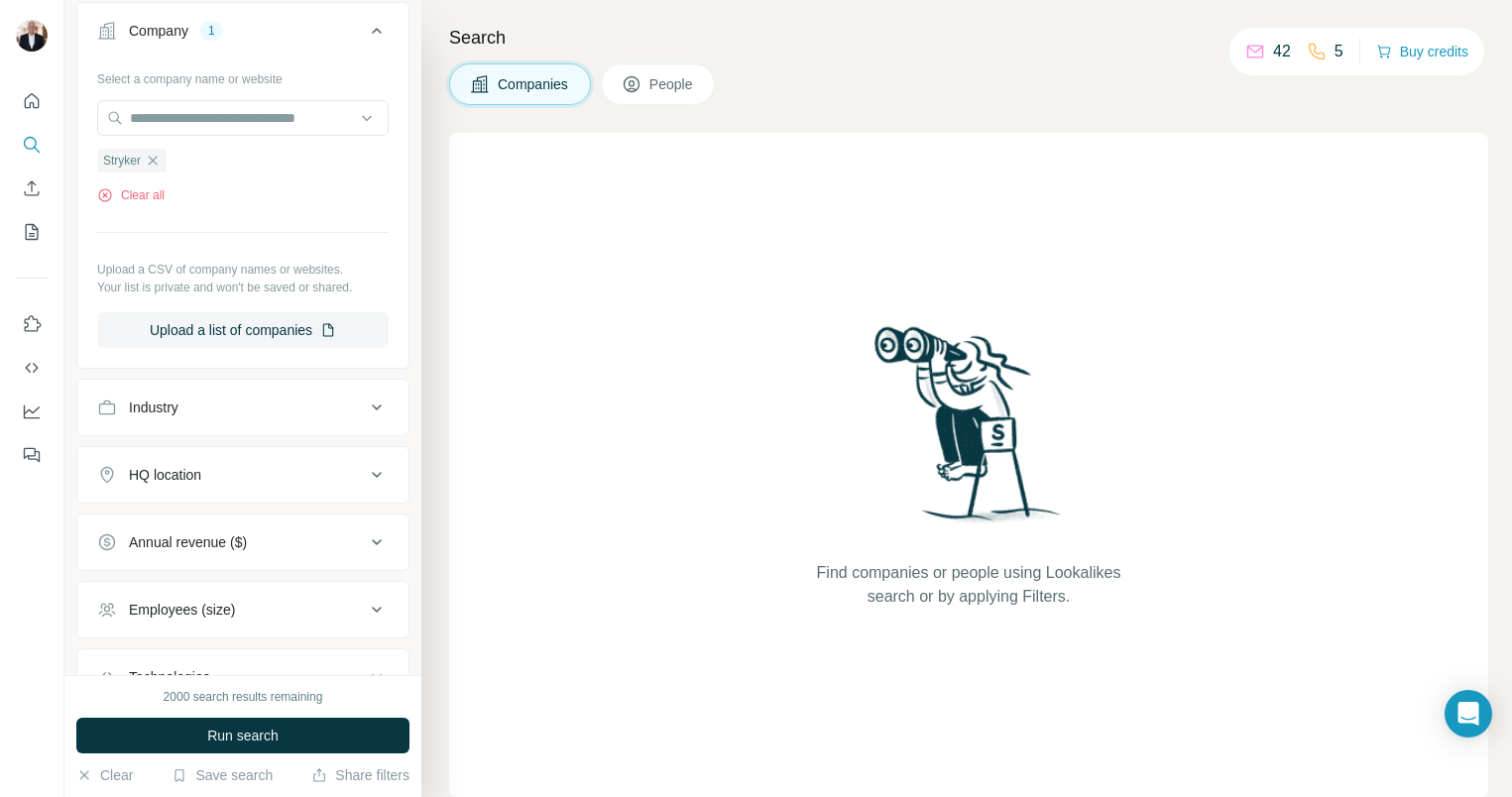 scroll, scrollTop: 0, scrollLeft: 0, axis: both 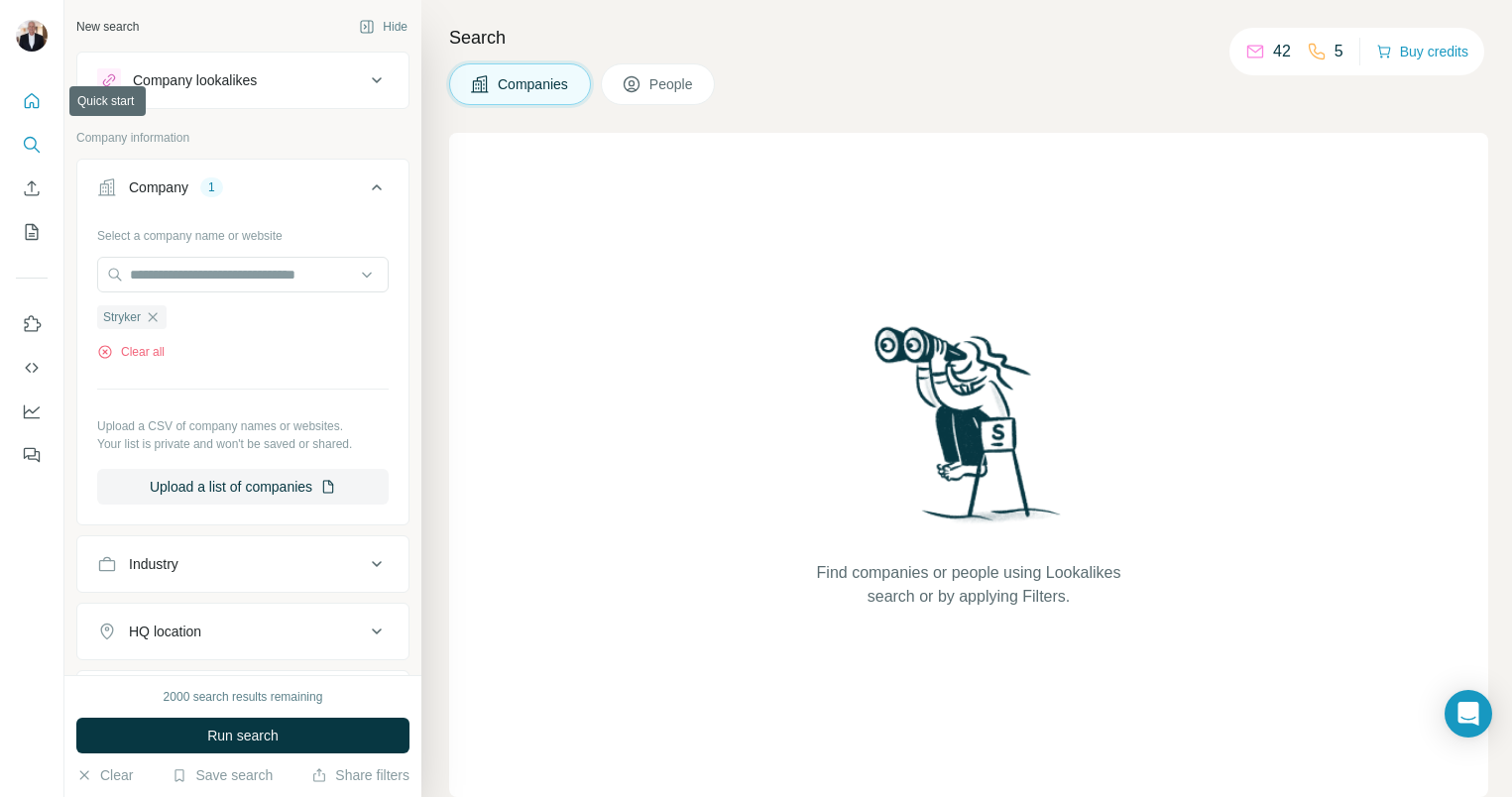 click 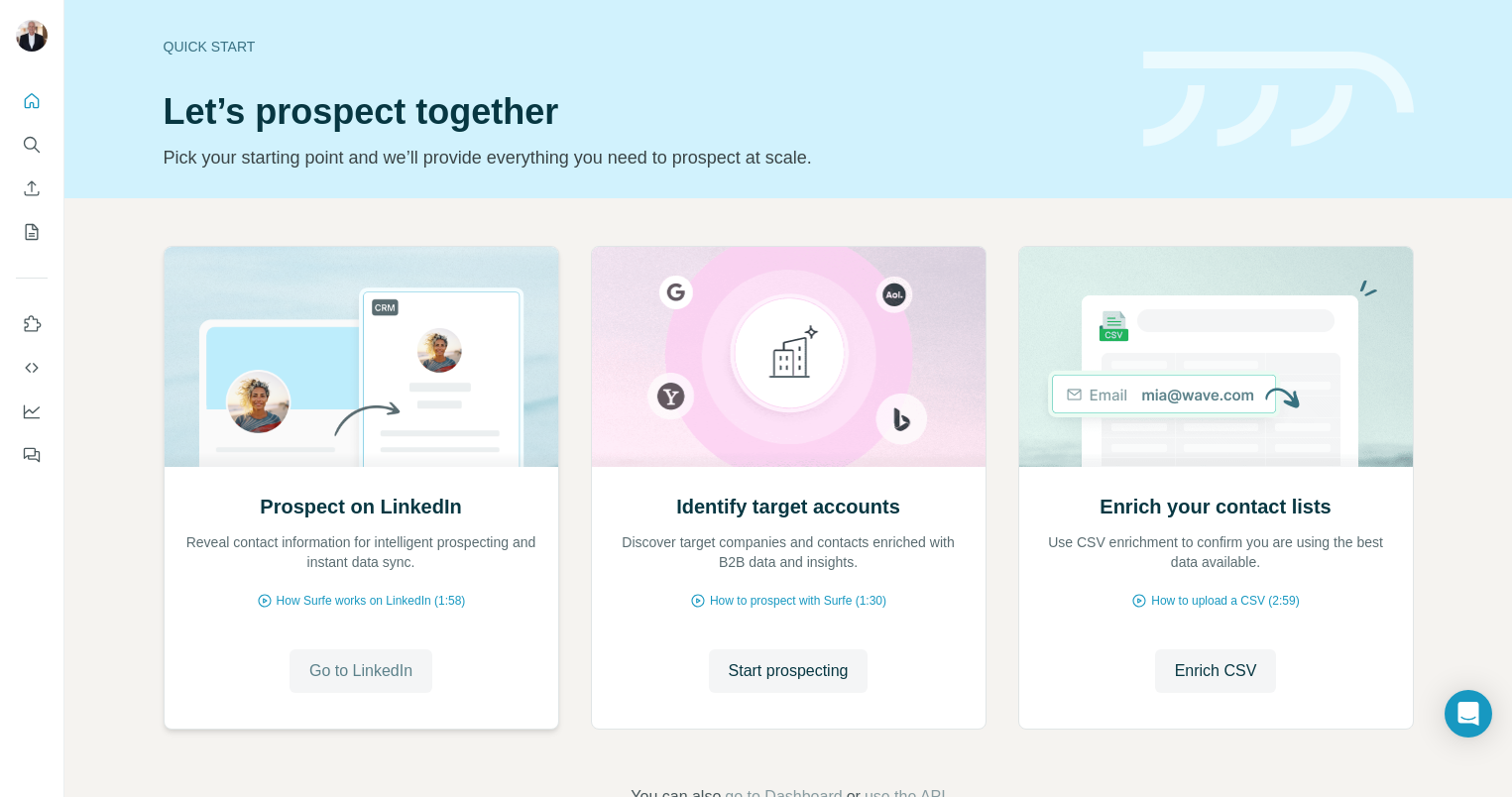 click on "Go to LinkedIn" at bounding box center (361, 671) 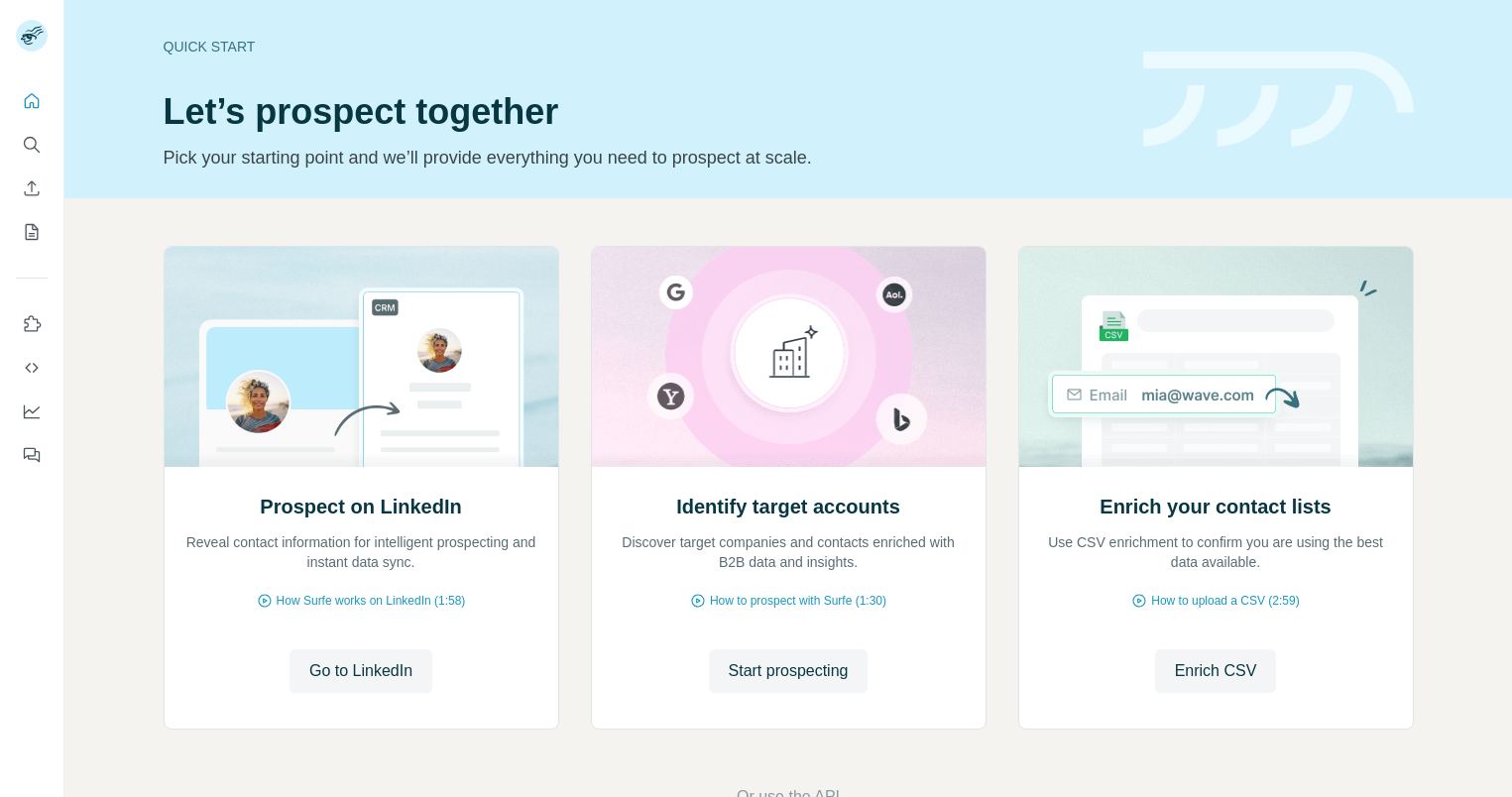 scroll, scrollTop: 0, scrollLeft: 0, axis: both 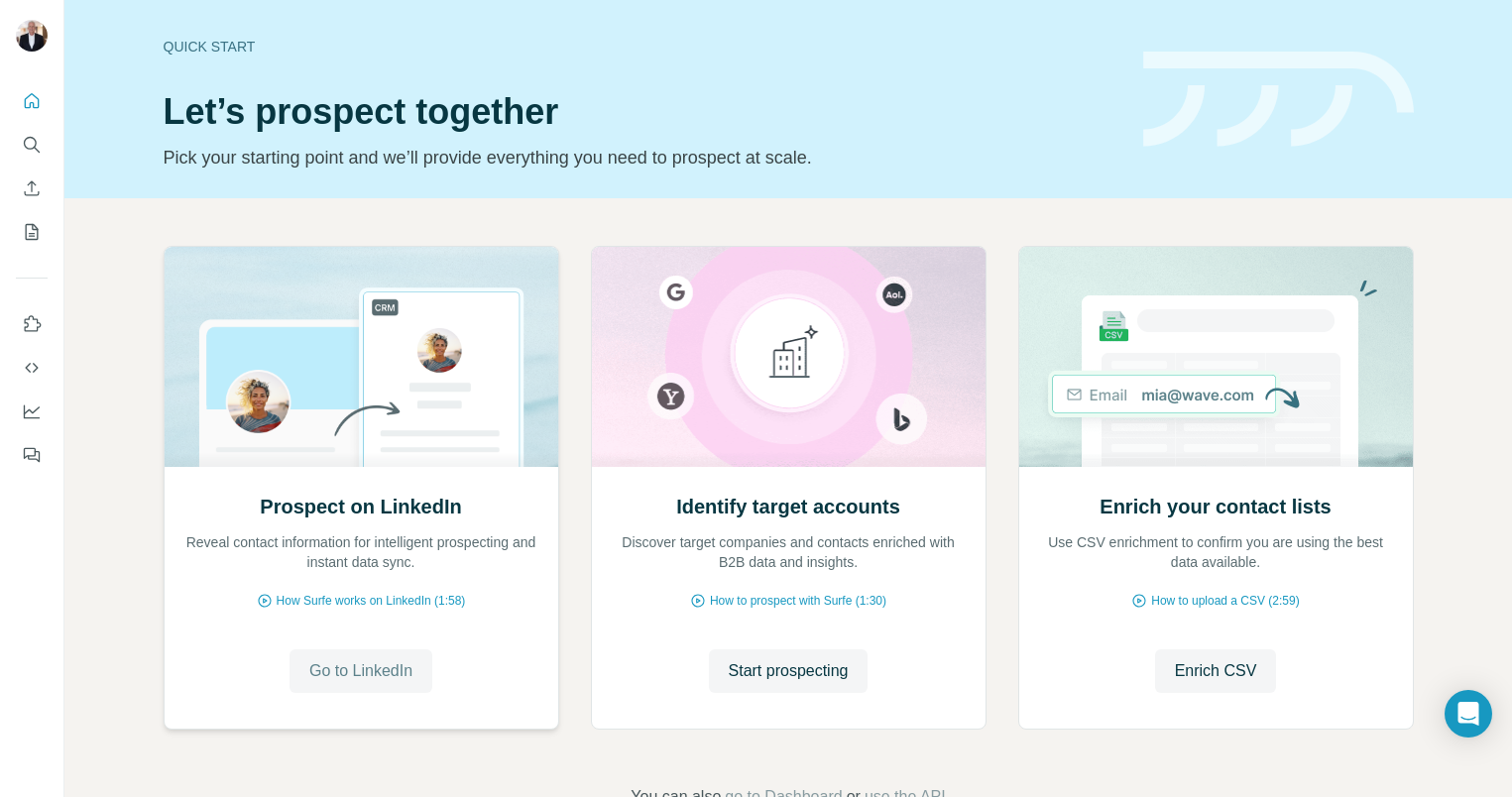 click on "Go to LinkedIn" at bounding box center (361, 671) 